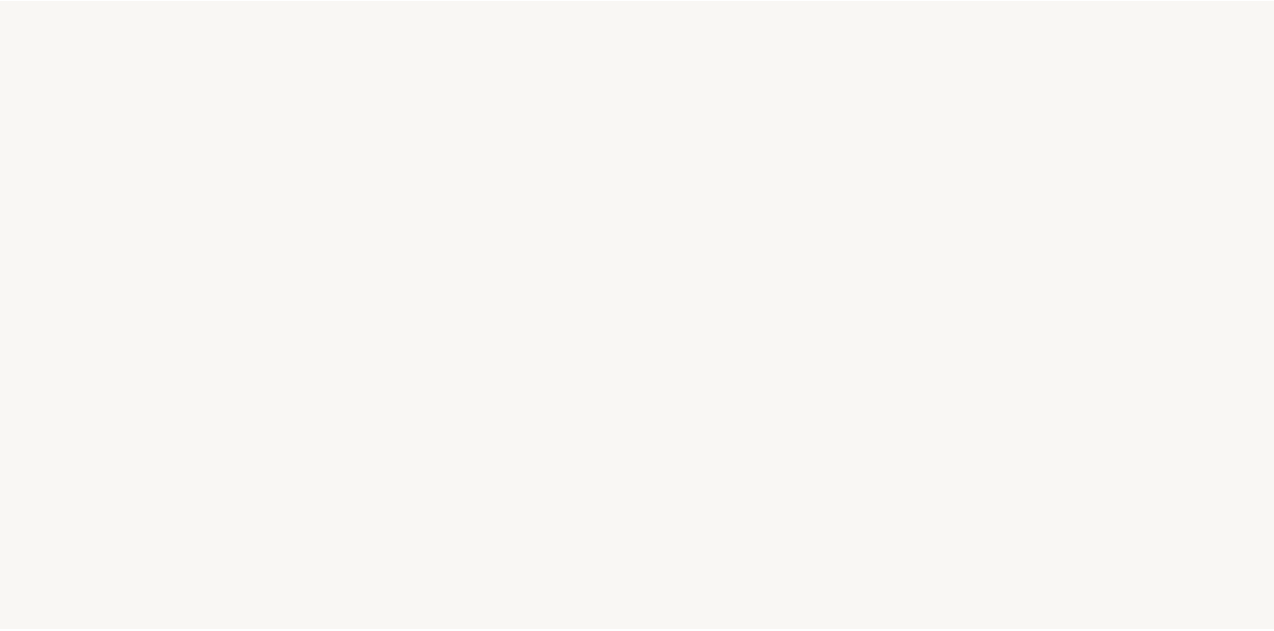 scroll, scrollTop: 0, scrollLeft: 0, axis: both 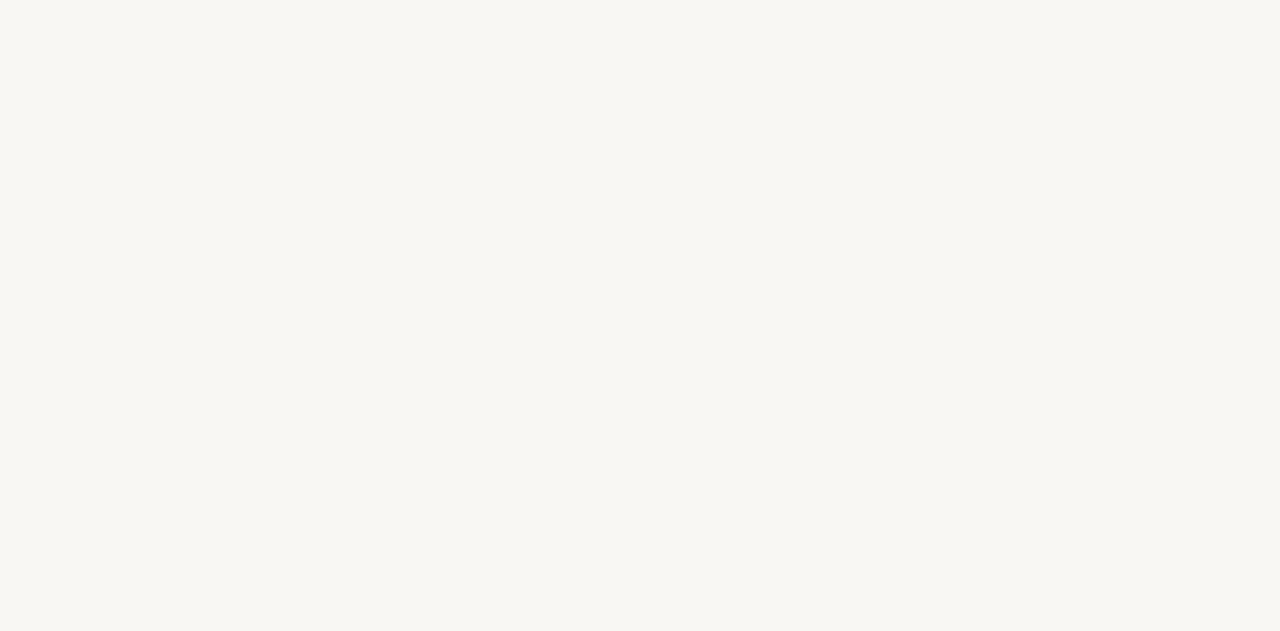 select on "FR" 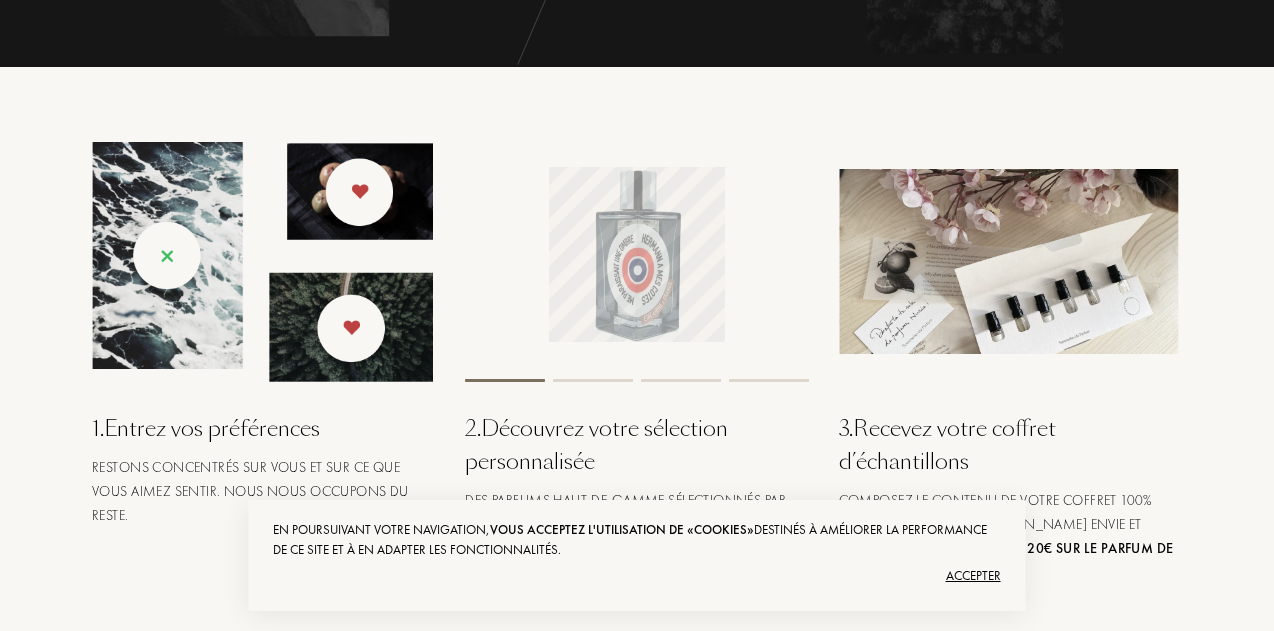 scroll, scrollTop: 701, scrollLeft: 0, axis: vertical 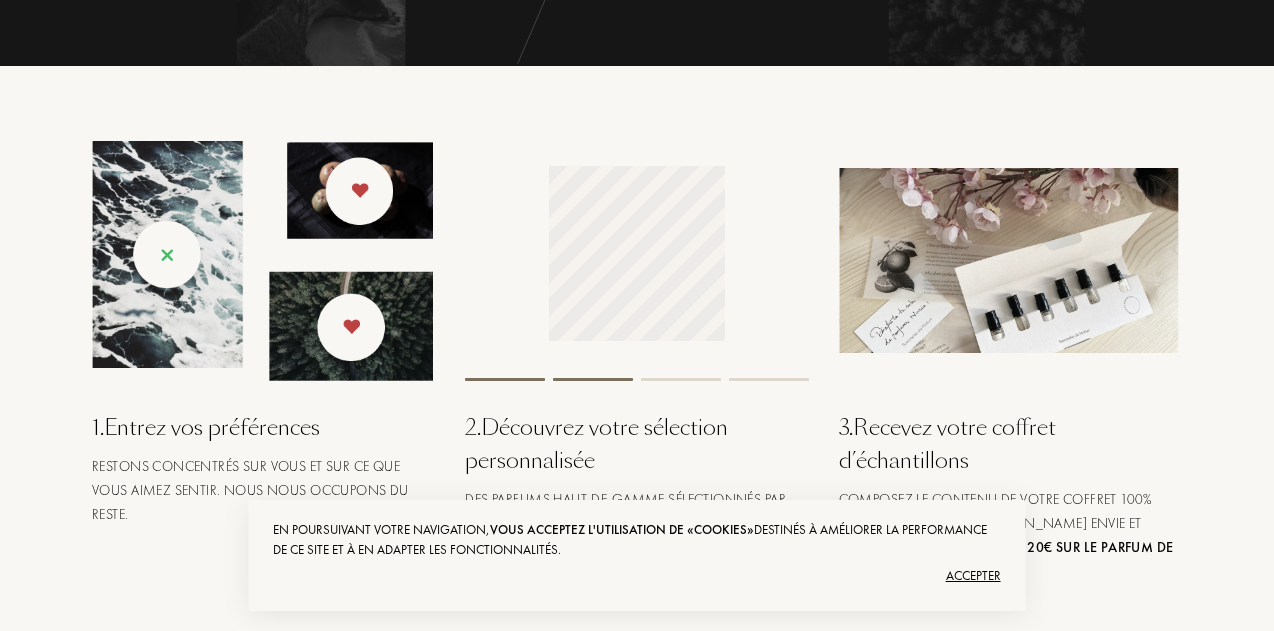 click on "Accepter" at bounding box center (636, 576) 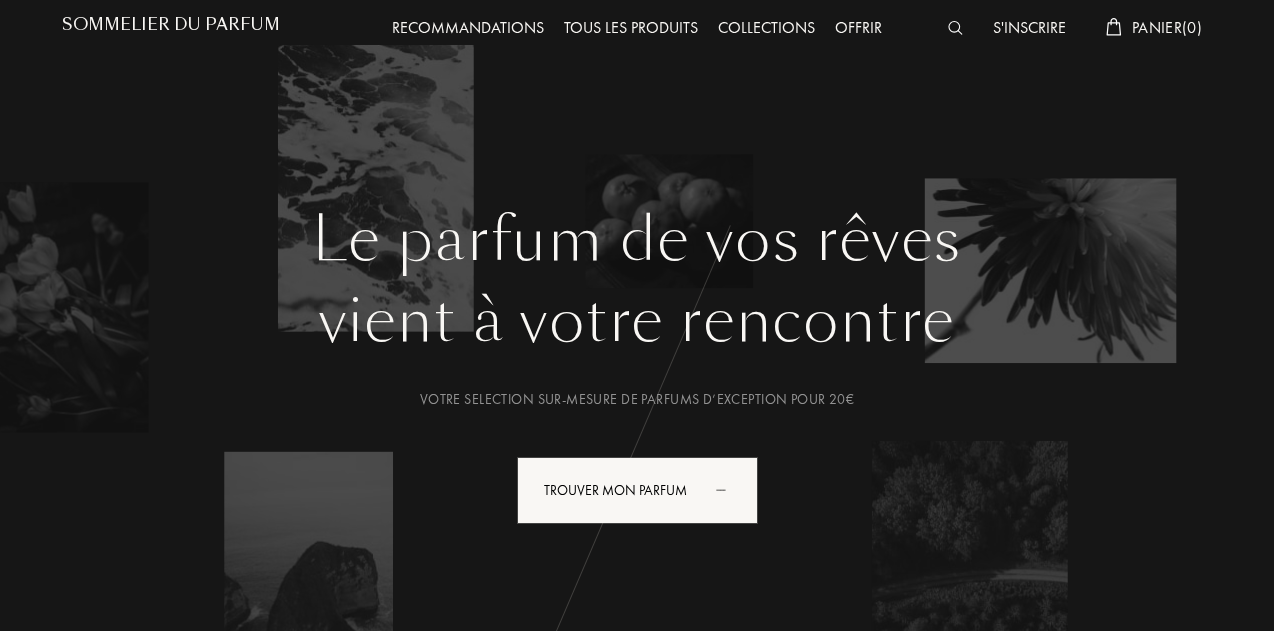 scroll, scrollTop: 28, scrollLeft: 0, axis: vertical 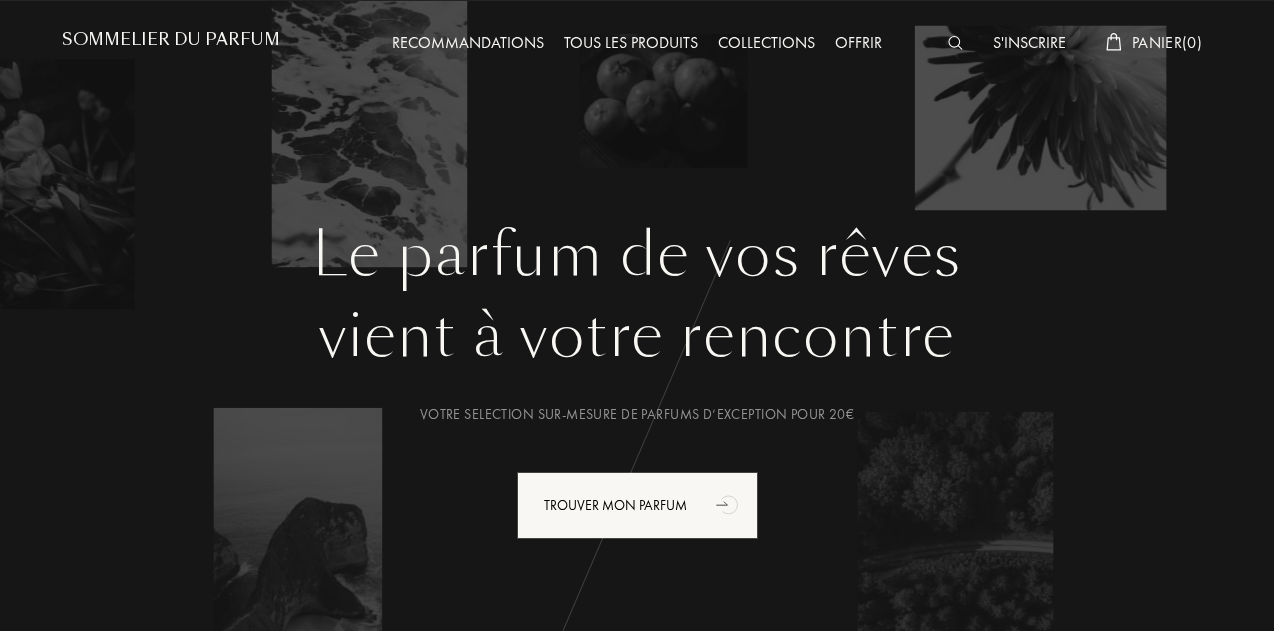 click on "Tous les produits" at bounding box center [631, 44] 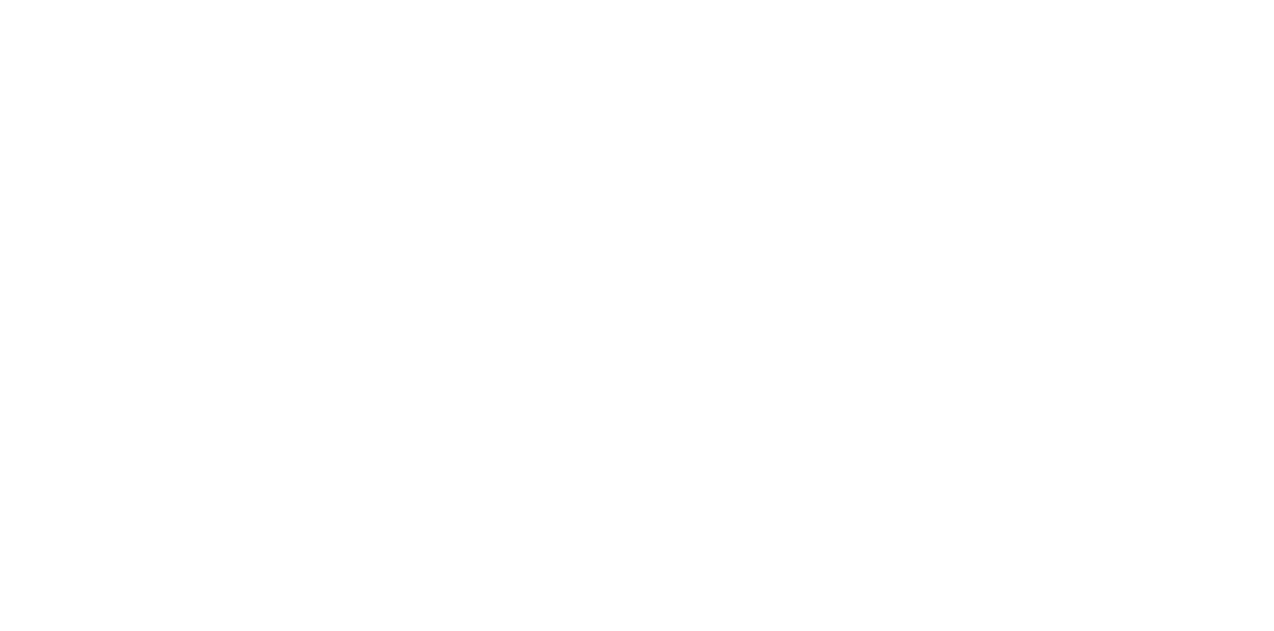 scroll, scrollTop: 0, scrollLeft: 0, axis: both 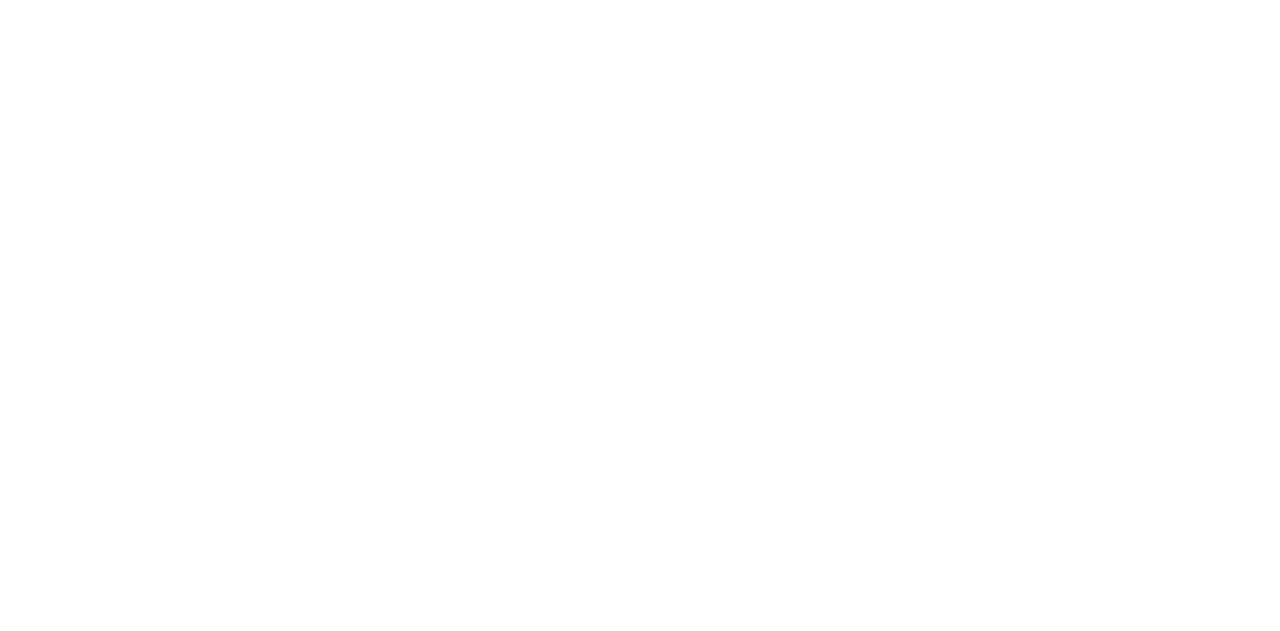 select on "FR" 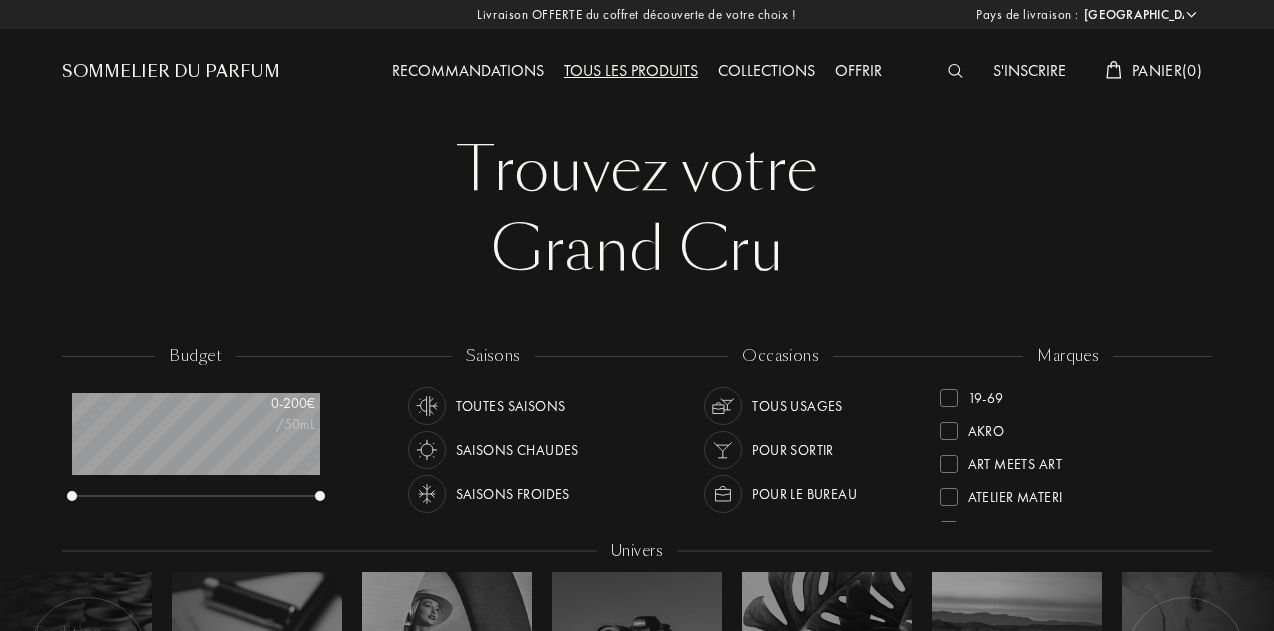 scroll, scrollTop: 999900, scrollLeft: 999752, axis: both 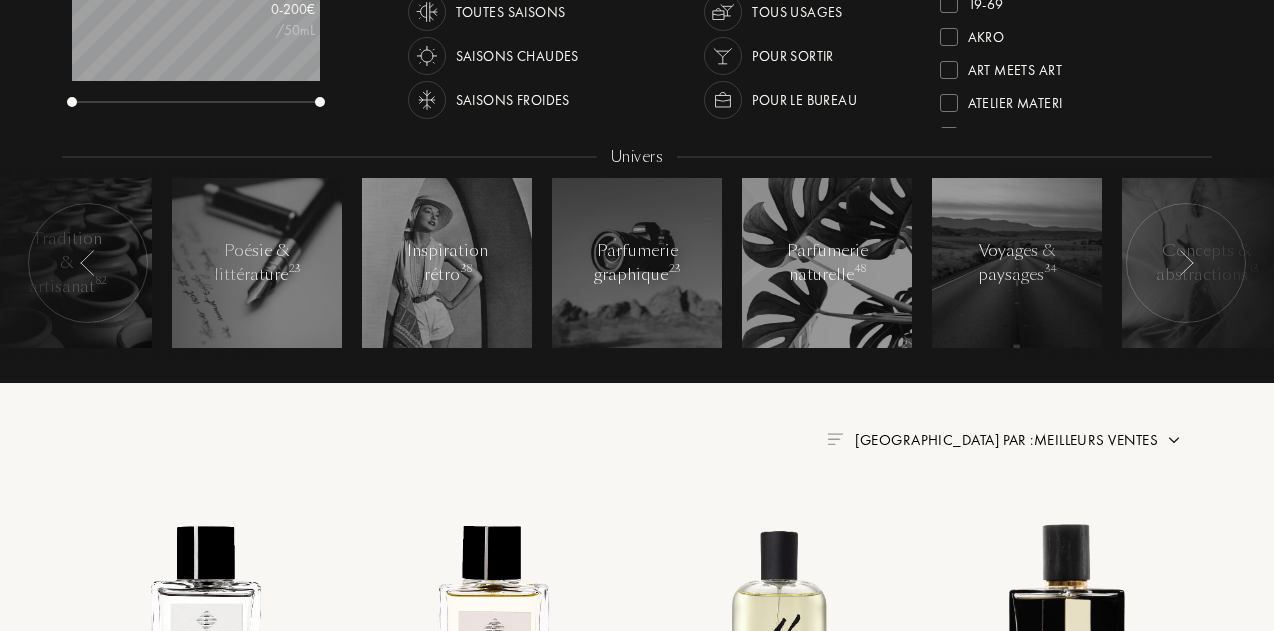 click at bounding box center (88, 263) 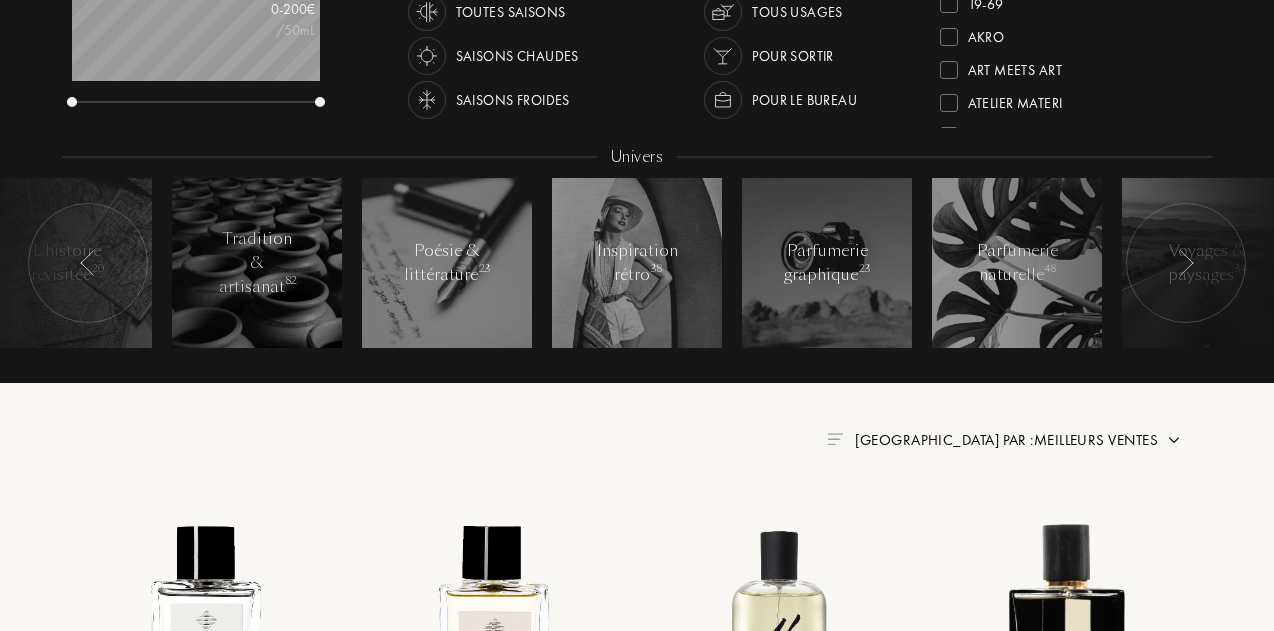 click at bounding box center (88, 263) 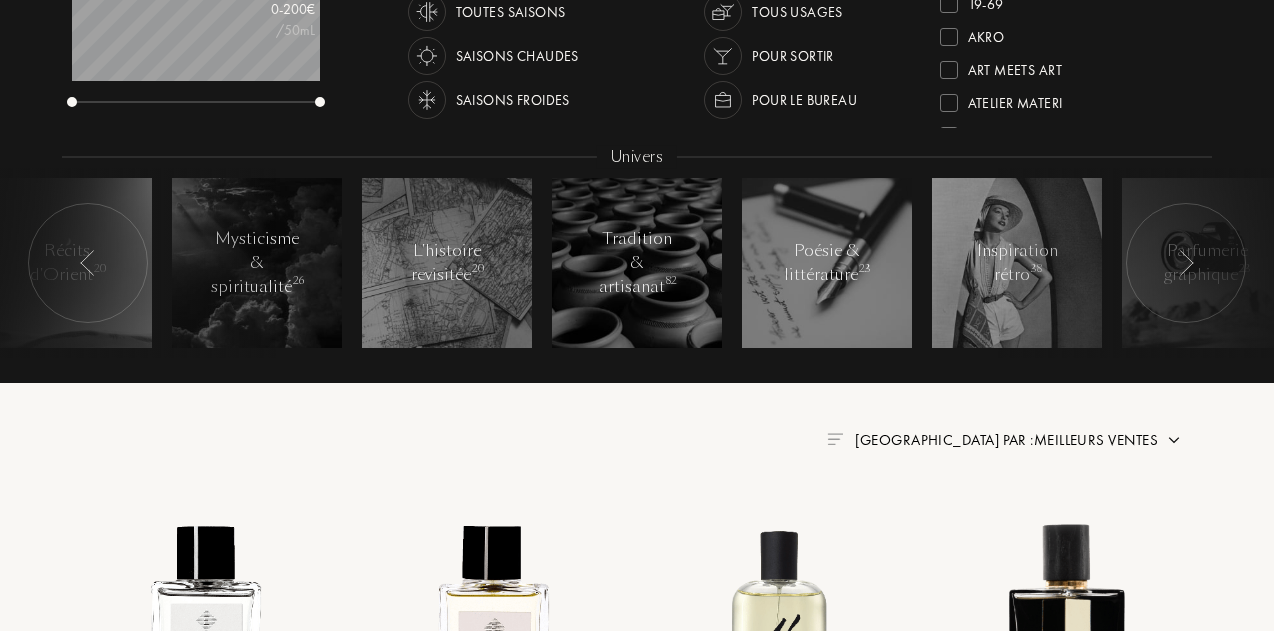 click at bounding box center (88, 263) 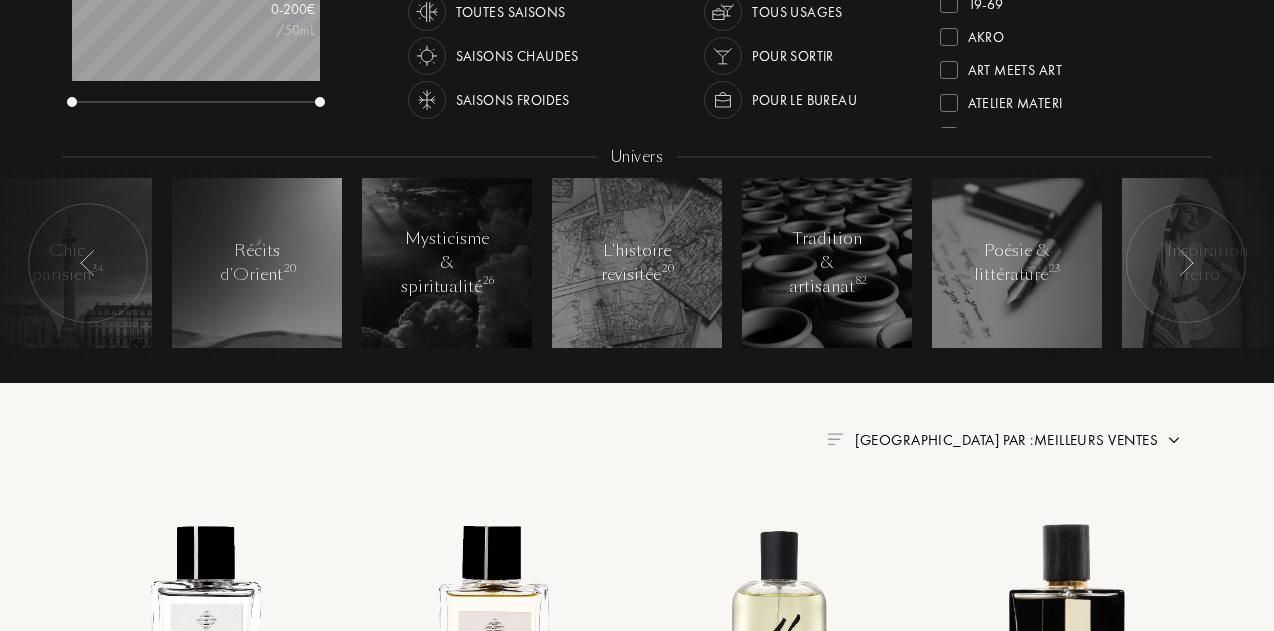 click at bounding box center [88, 263] 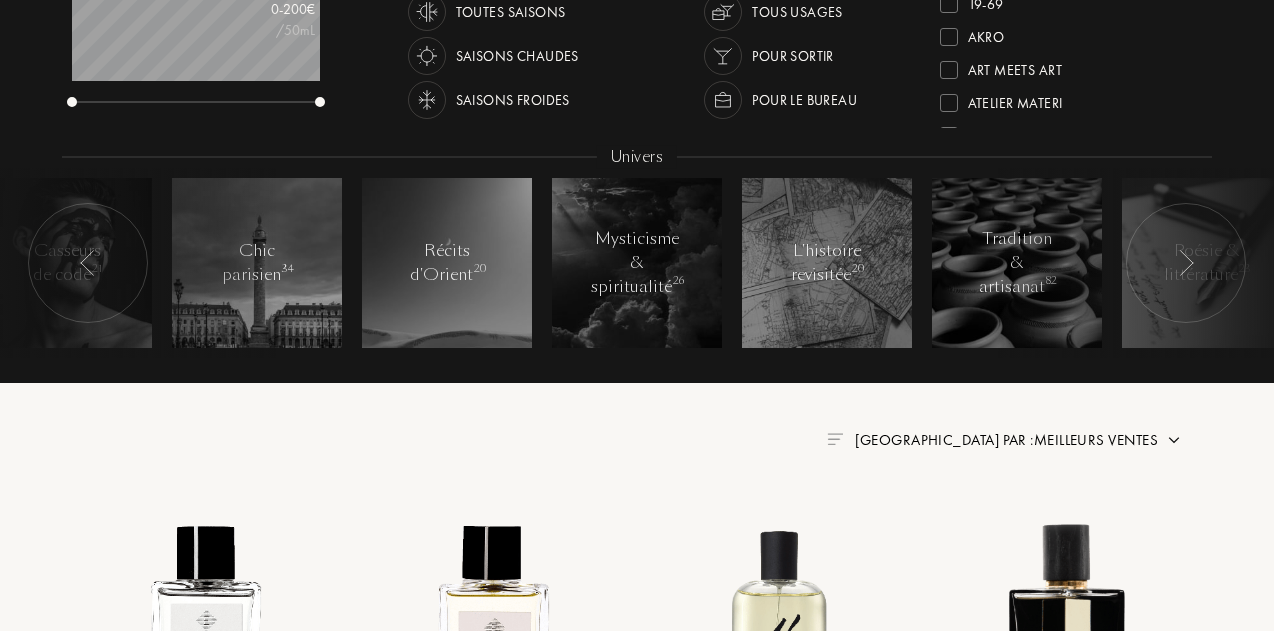 click at bounding box center (88, 263) 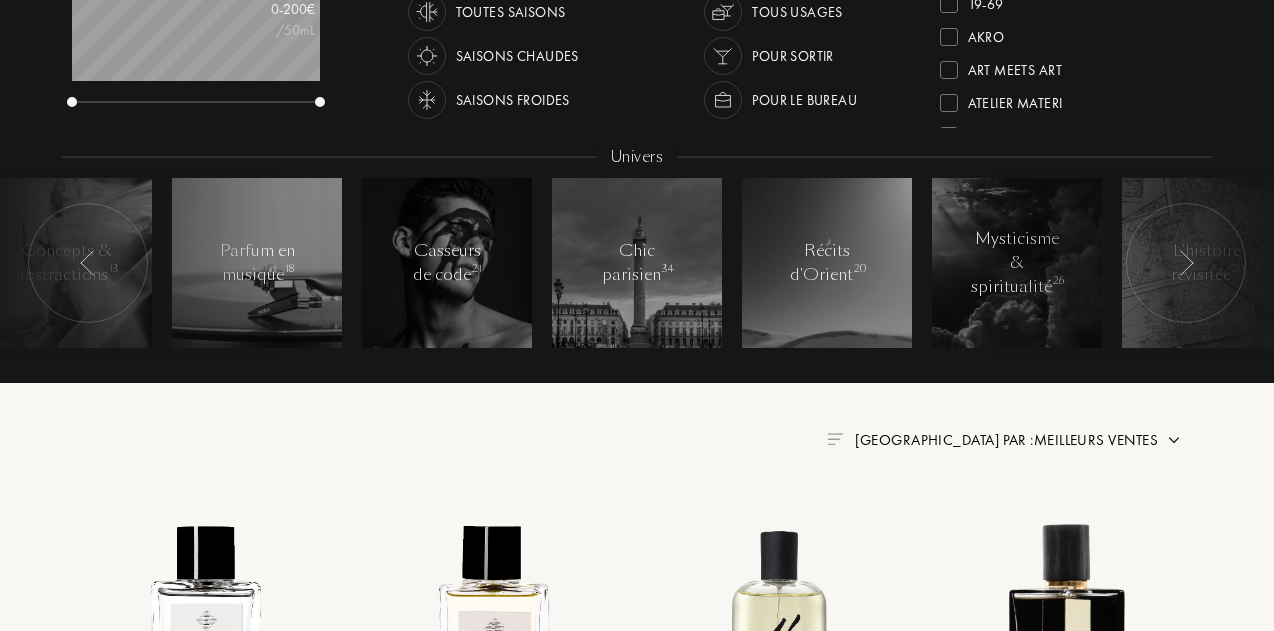 click at bounding box center (88, 263) 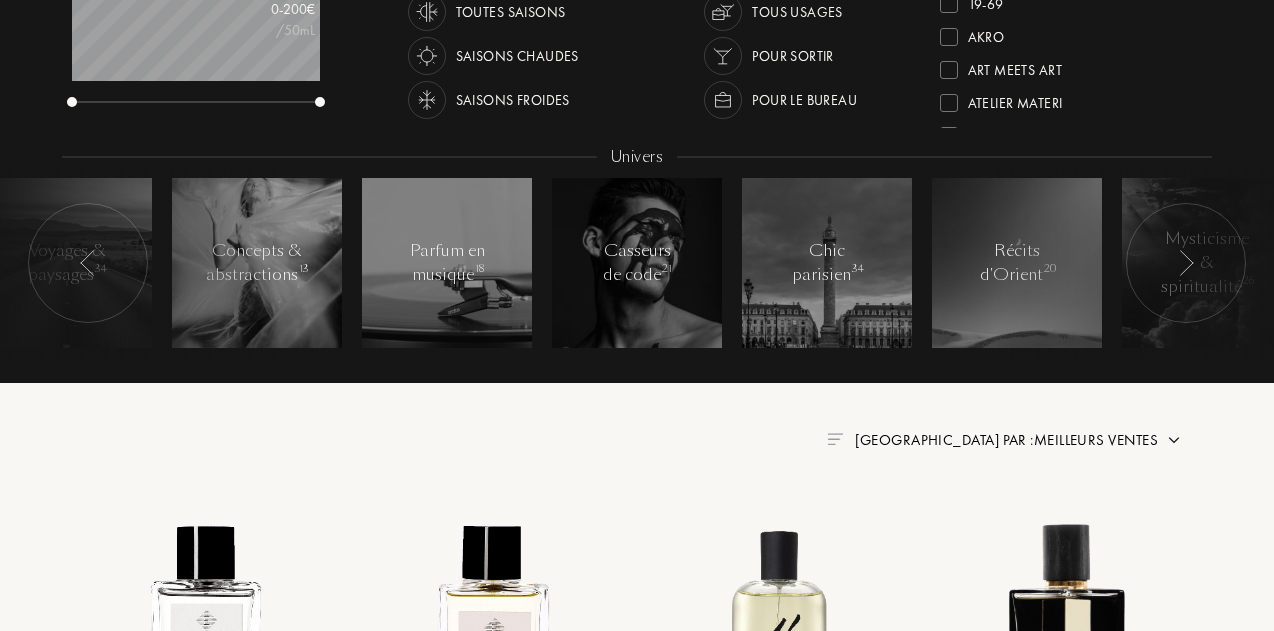 click at bounding box center [88, 263] 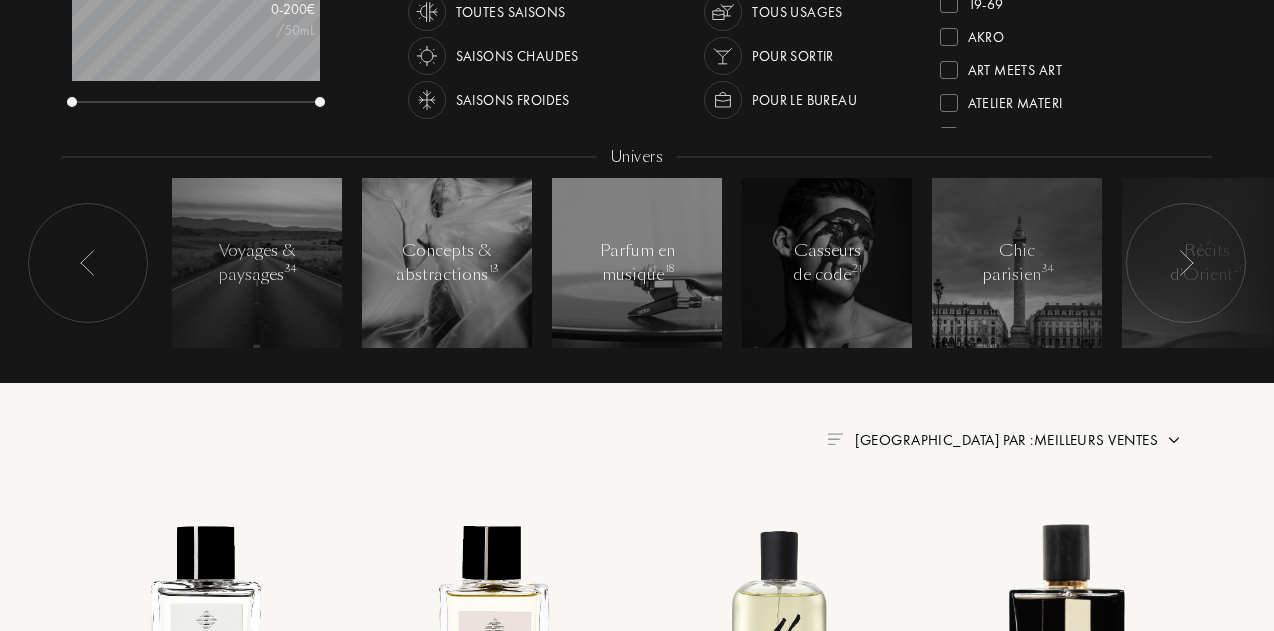 click at bounding box center [88, 263] 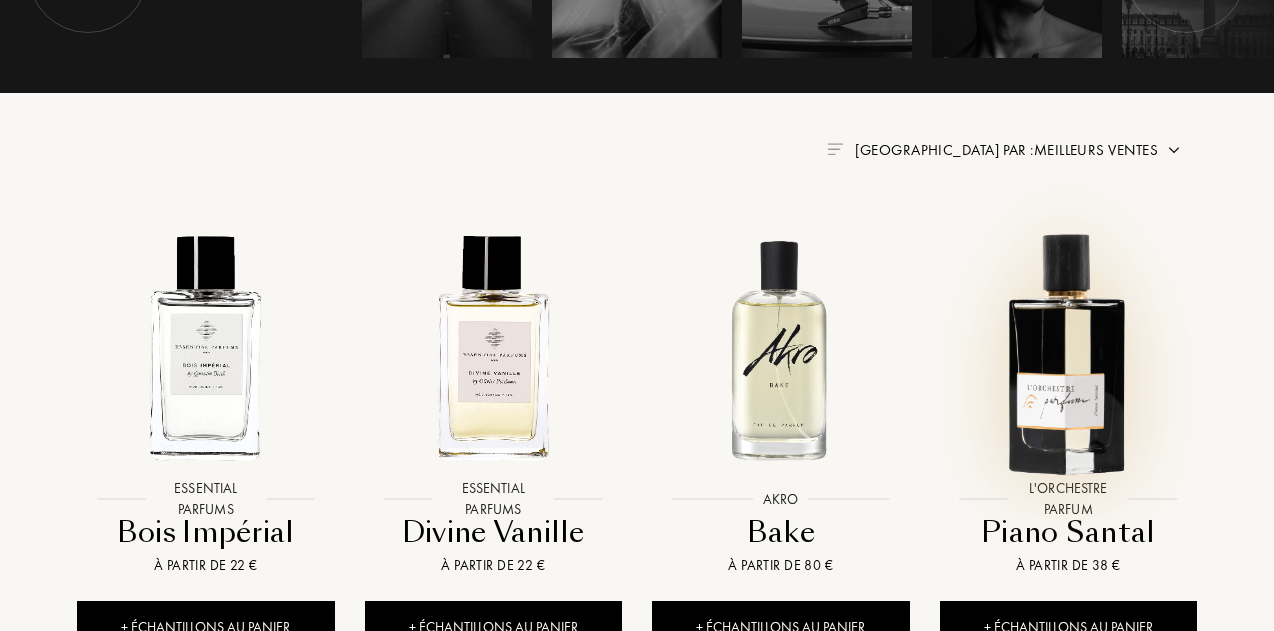 scroll, scrollTop: 0, scrollLeft: 0, axis: both 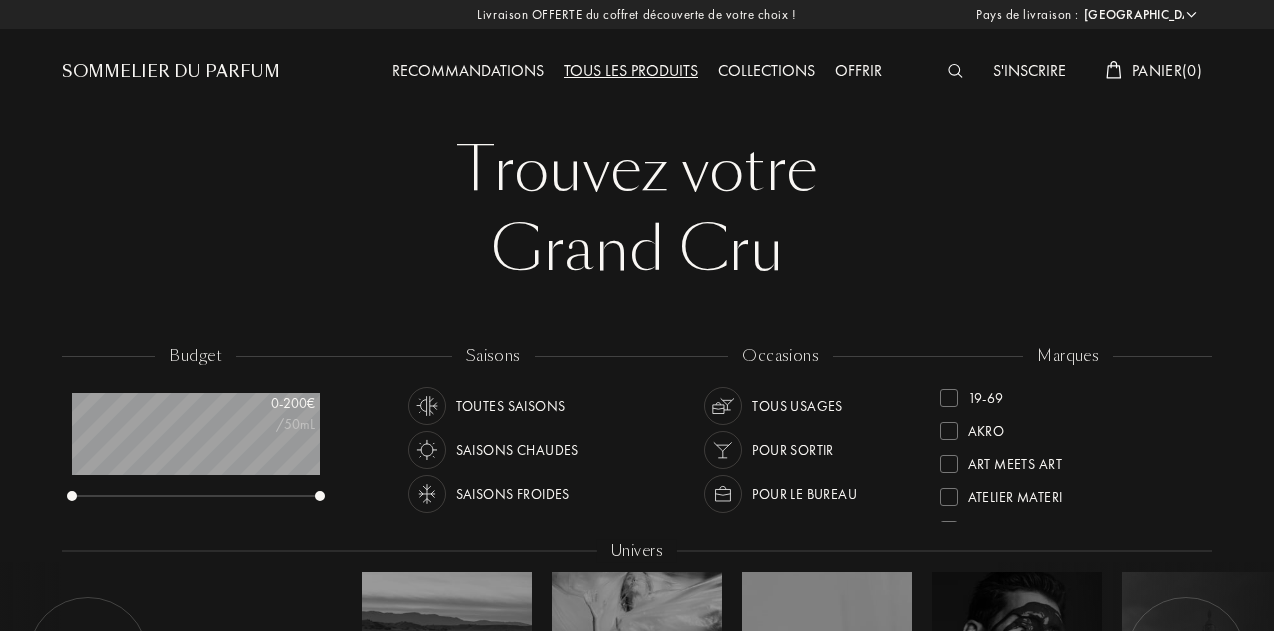 click on "Tous les produits" at bounding box center [631, 72] 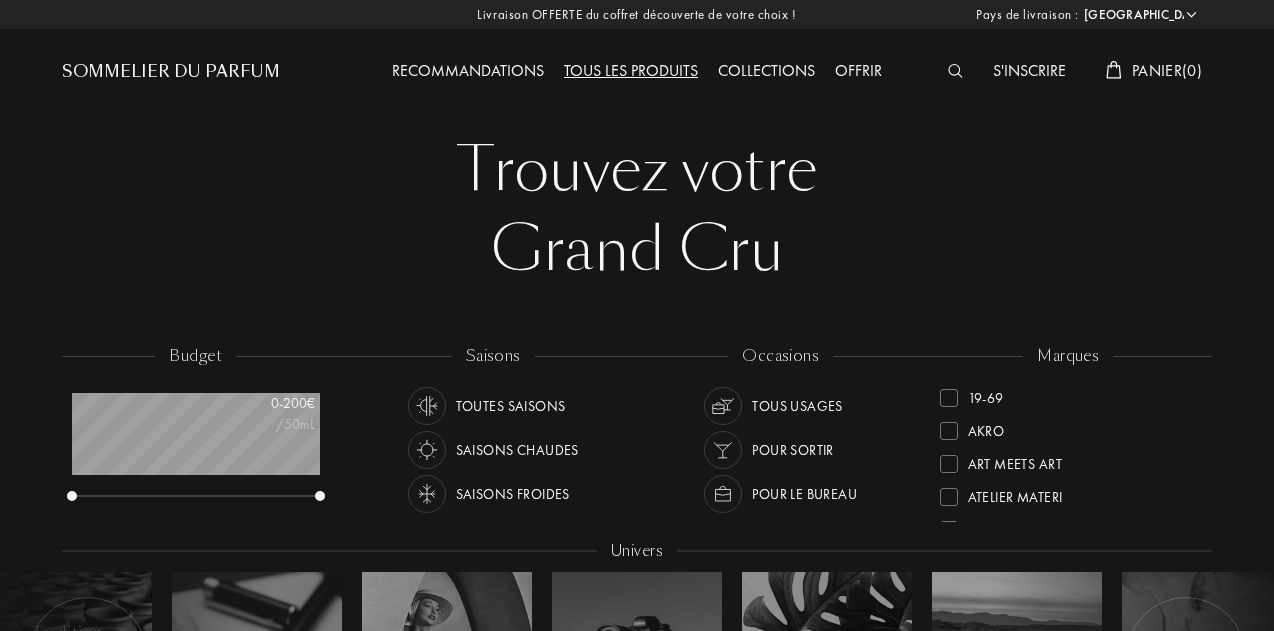 select on "FR" 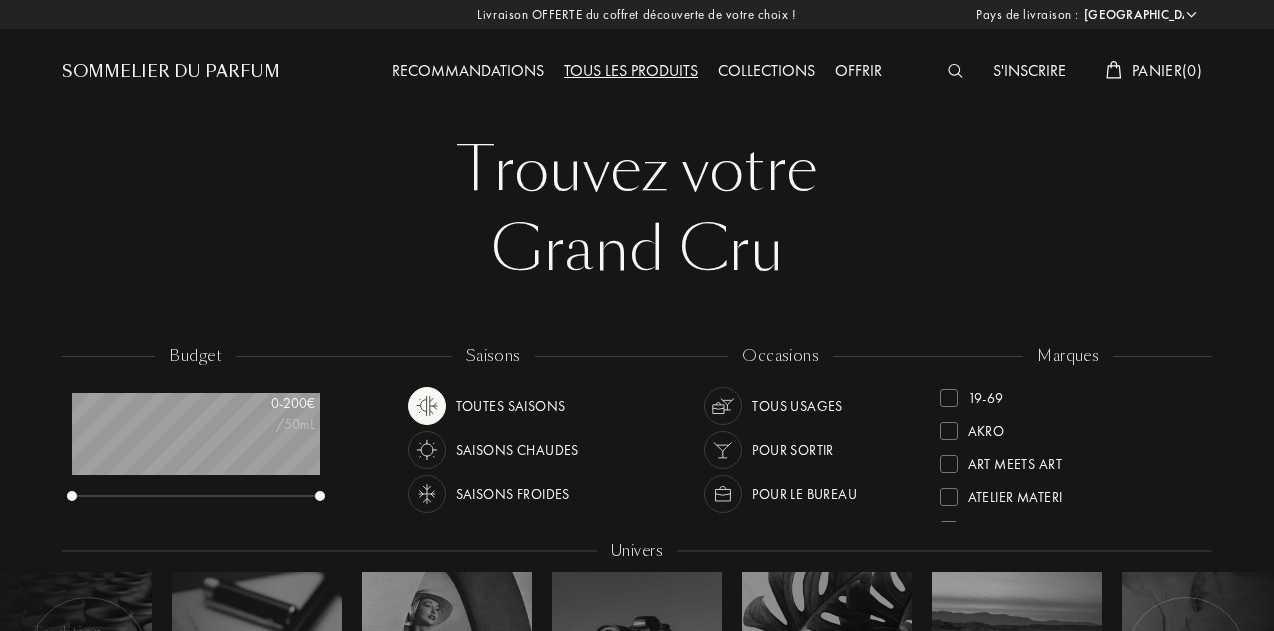 click on "Toutes saisons" at bounding box center [511, 406] 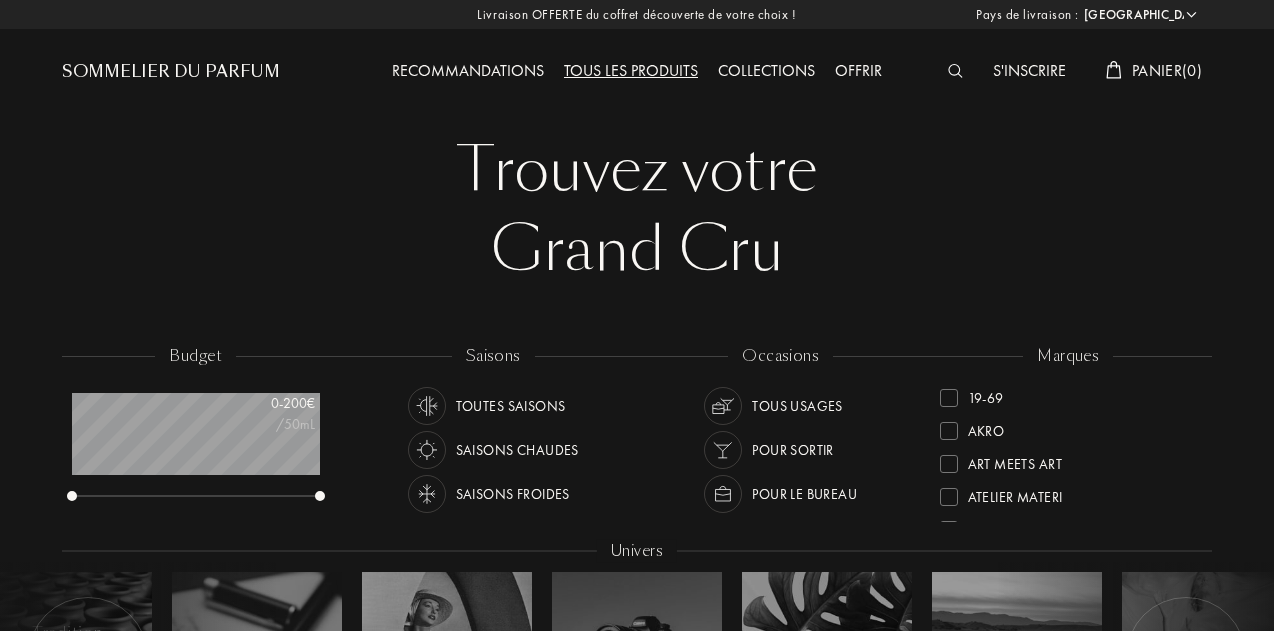 click on "Toutes saisons" at bounding box center (511, 406) 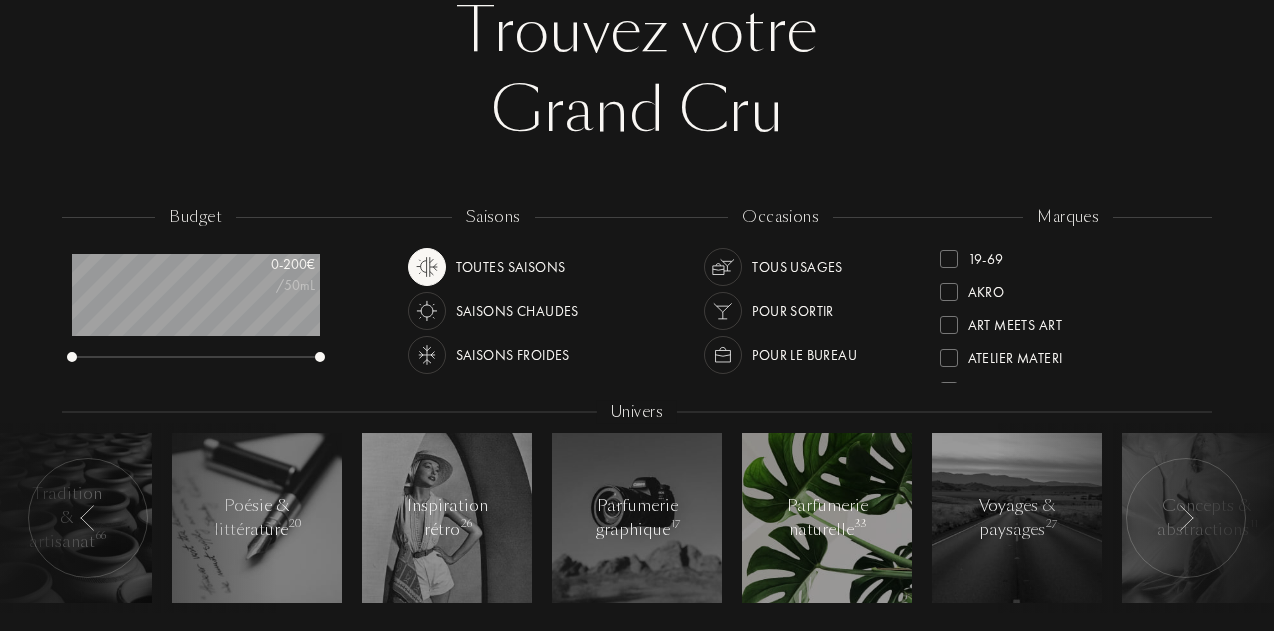 scroll, scrollTop: 138, scrollLeft: 0, axis: vertical 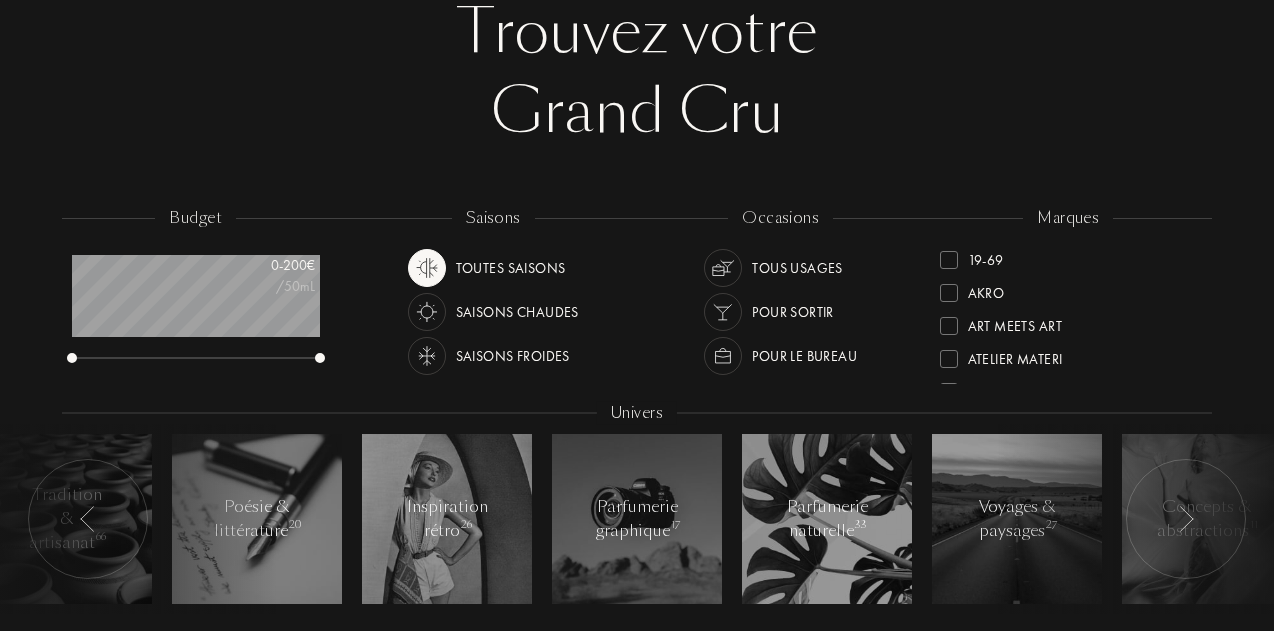click on "Pour sortir" at bounding box center (793, 312) 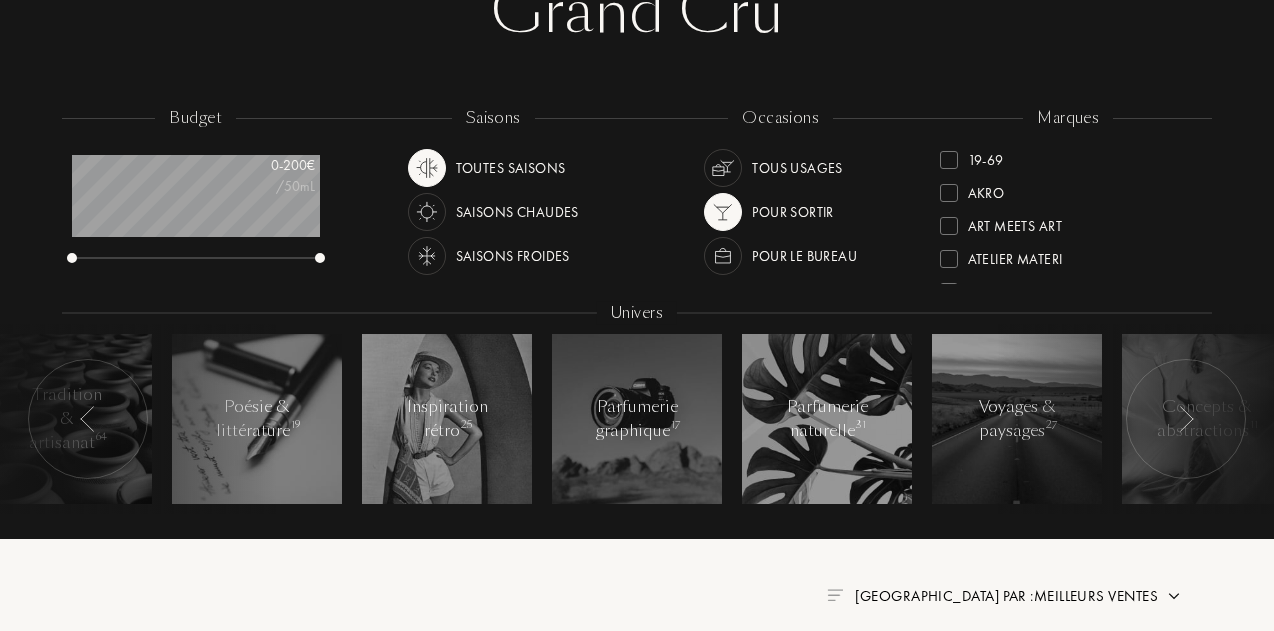 scroll, scrollTop: 237, scrollLeft: 0, axis: vertical 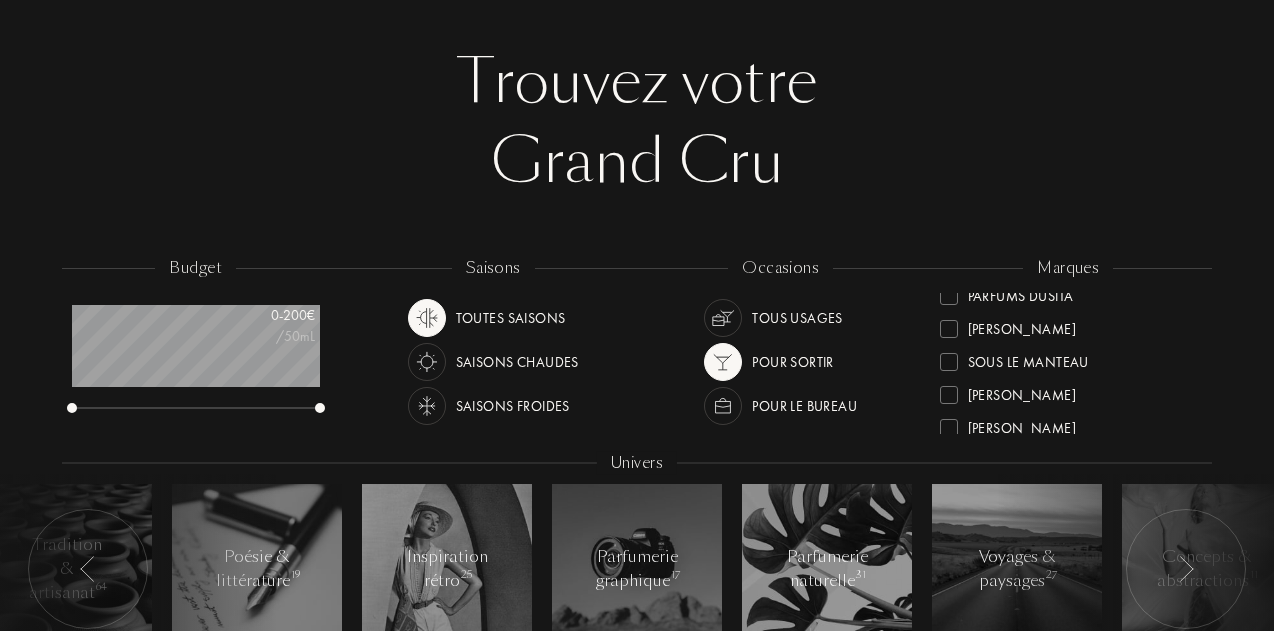 drag, startPoint x: 1008, startPoint y: 368, endPoint x: 983, endPoint y: 204, distance: 165.89455 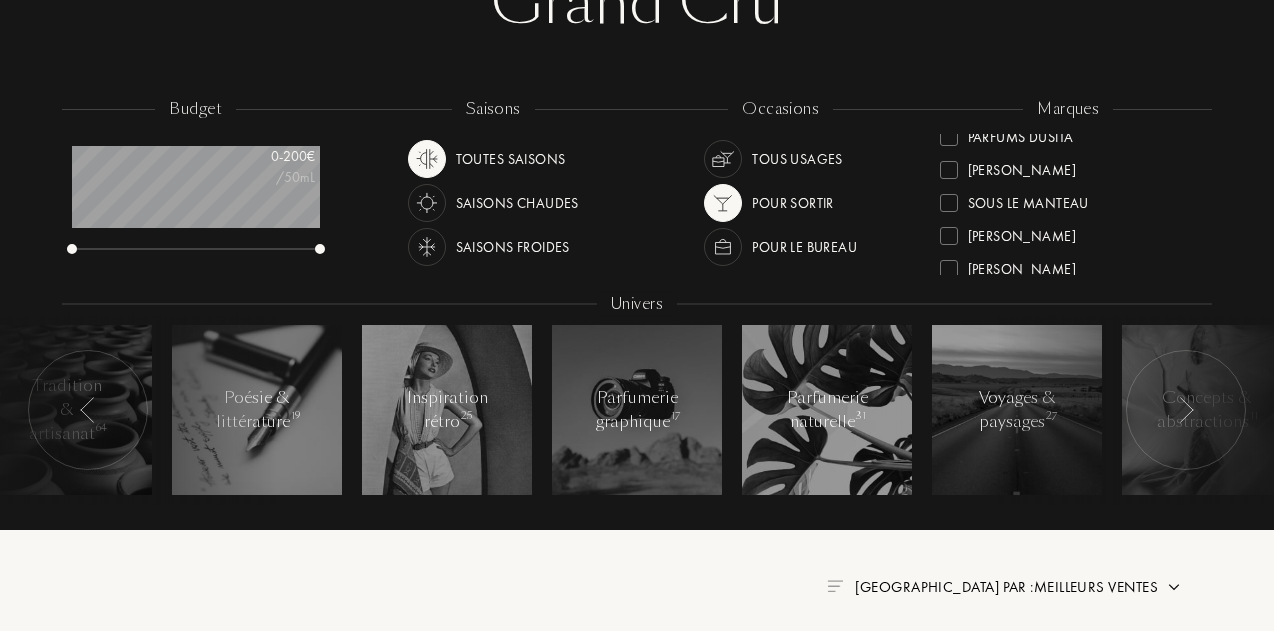 scroll, scrollTop: 274, scrollLeft: 0, axis: vertical 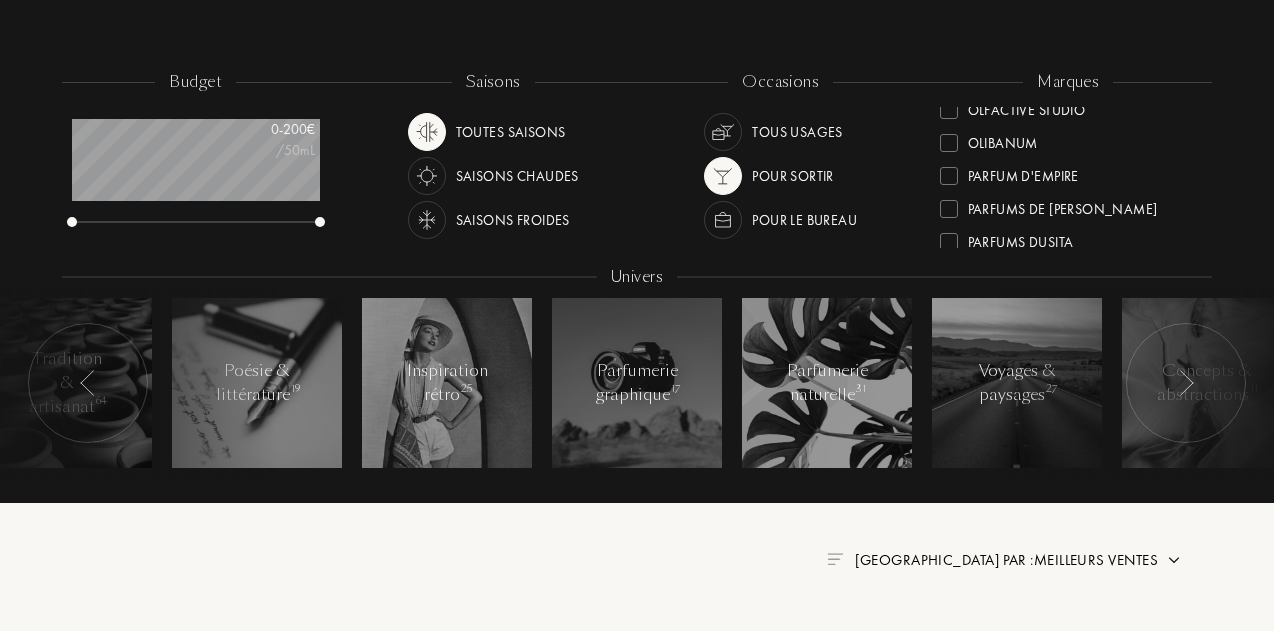 click at bounding box center (949, 176) 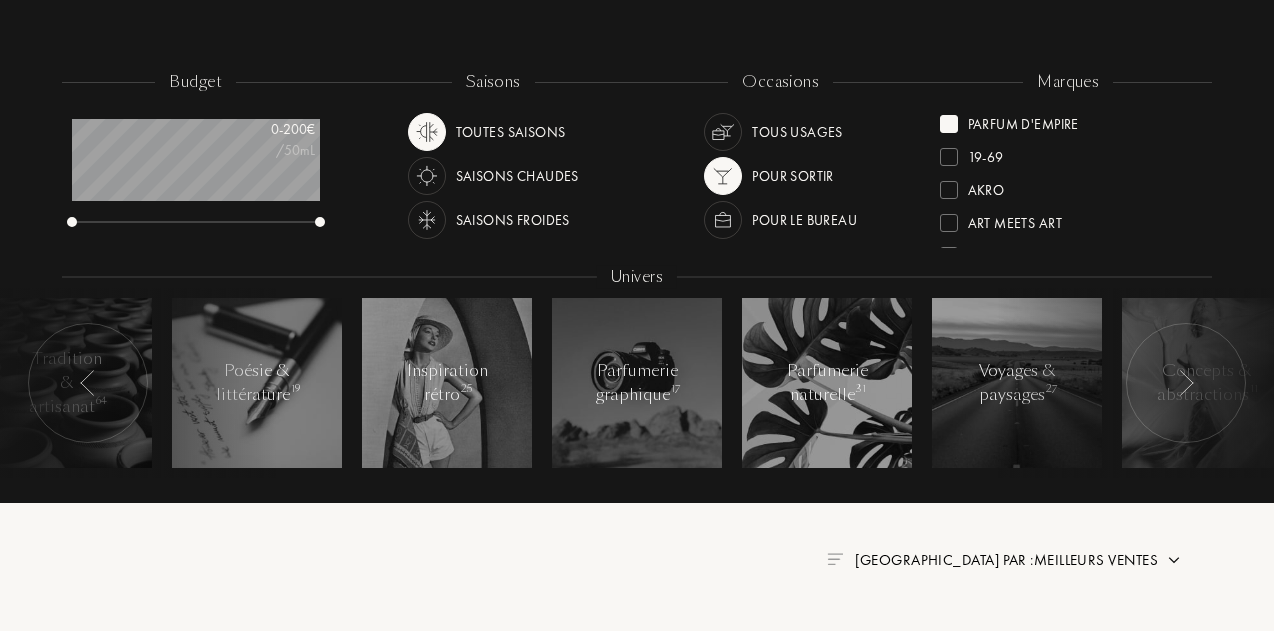 scroll, scrollTop: 0, scrollLeft: 0, axis: both 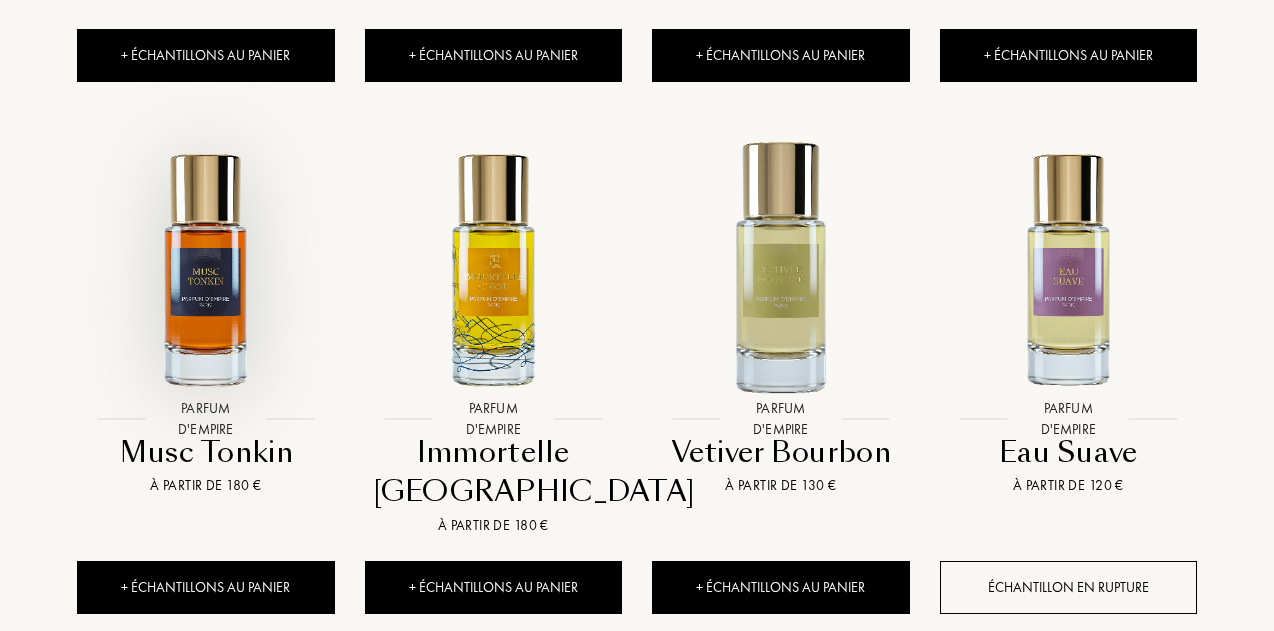 click at bounding box center (205, 268) 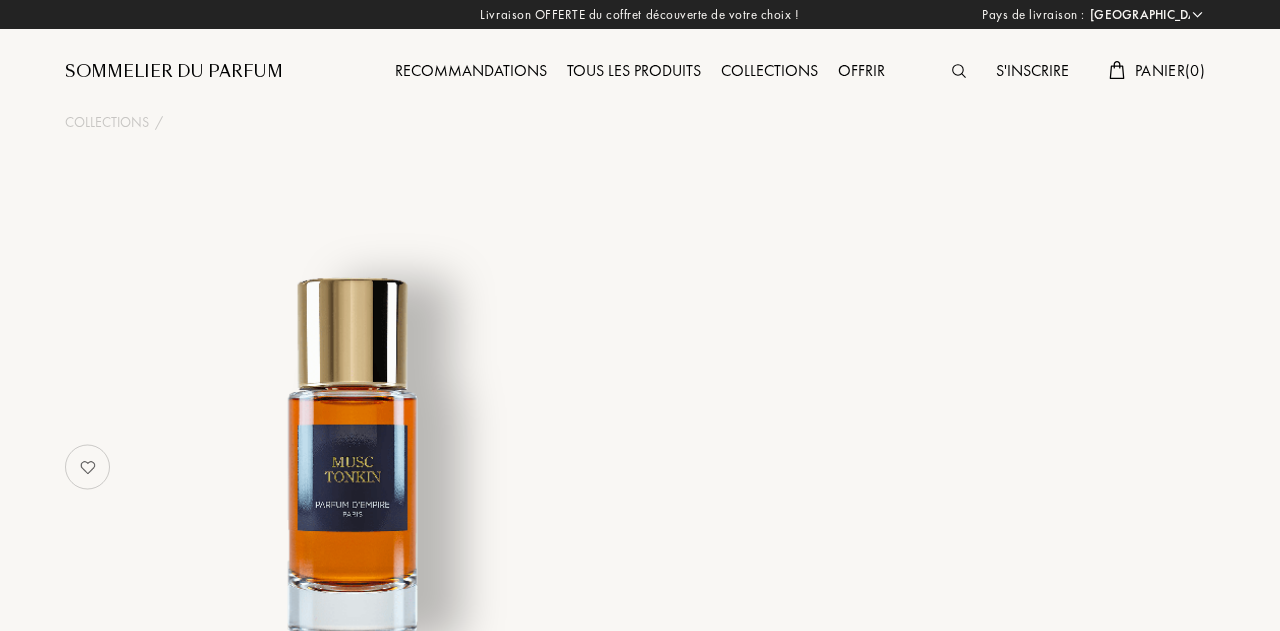 select on "FR" 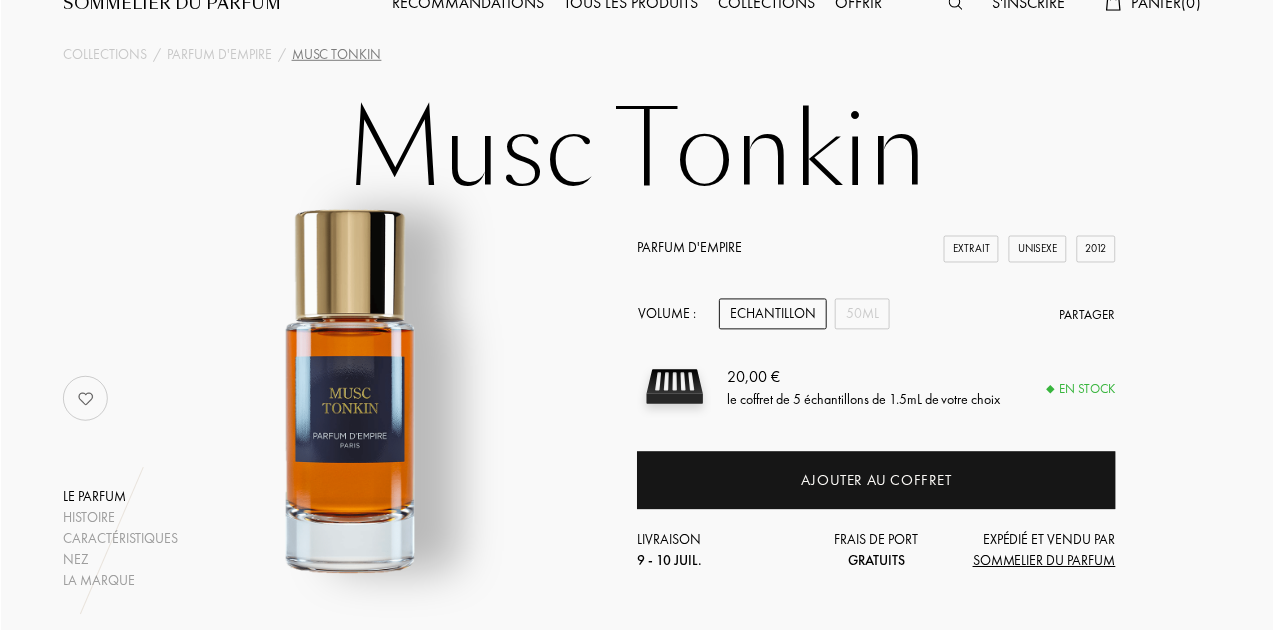 scroll, scrollTop: 0, scrollLeft: 0, axis: both 